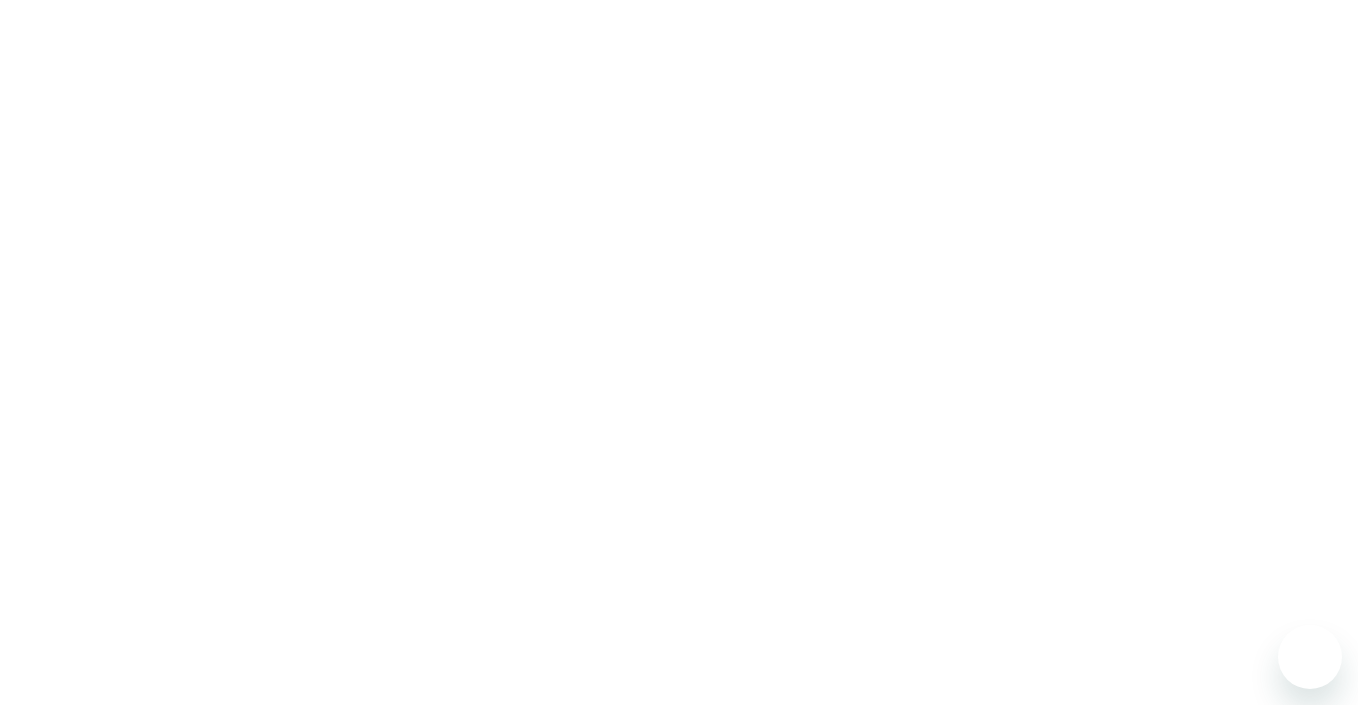 scroll, scrollTop: 0, scrollLeft: 0, axis: both 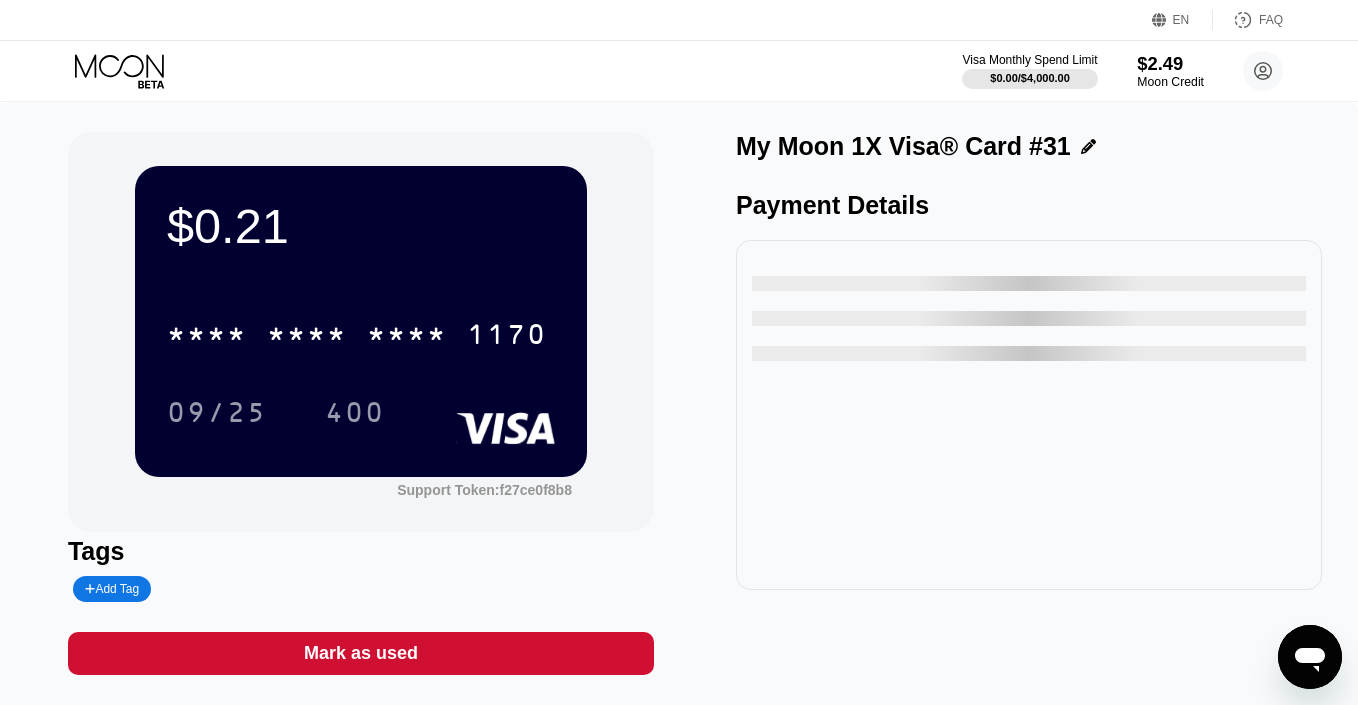 click on "$2.49" at bounding box center (1170, 63) 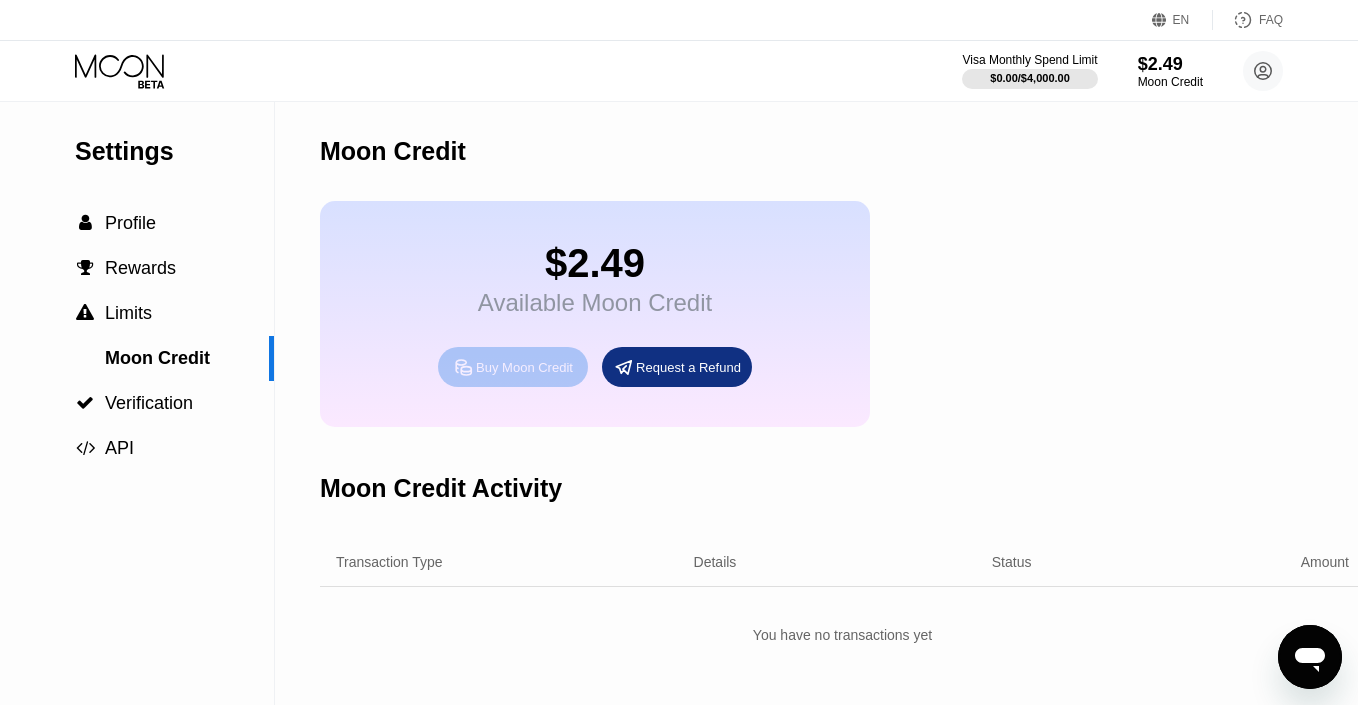 click on "Buy Moon Credit" at bounding box center [524, 367] 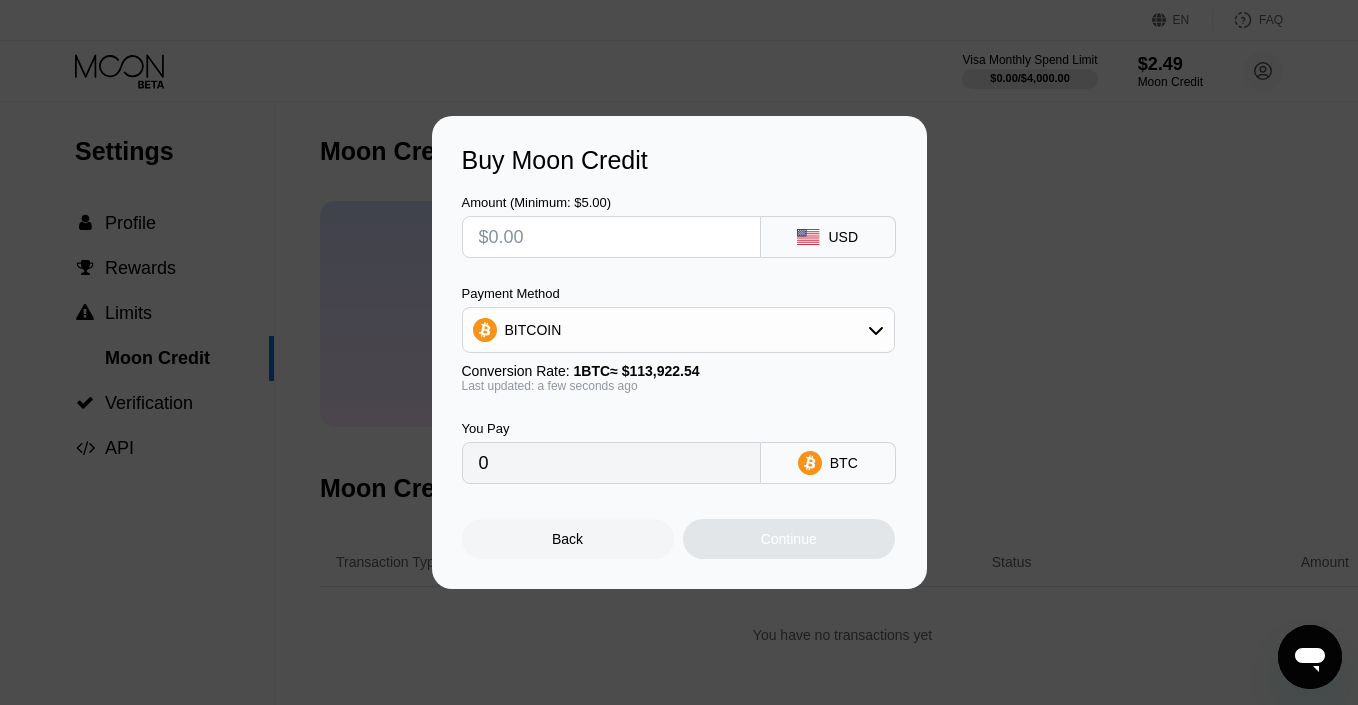 click at bounding box center [611, 237] 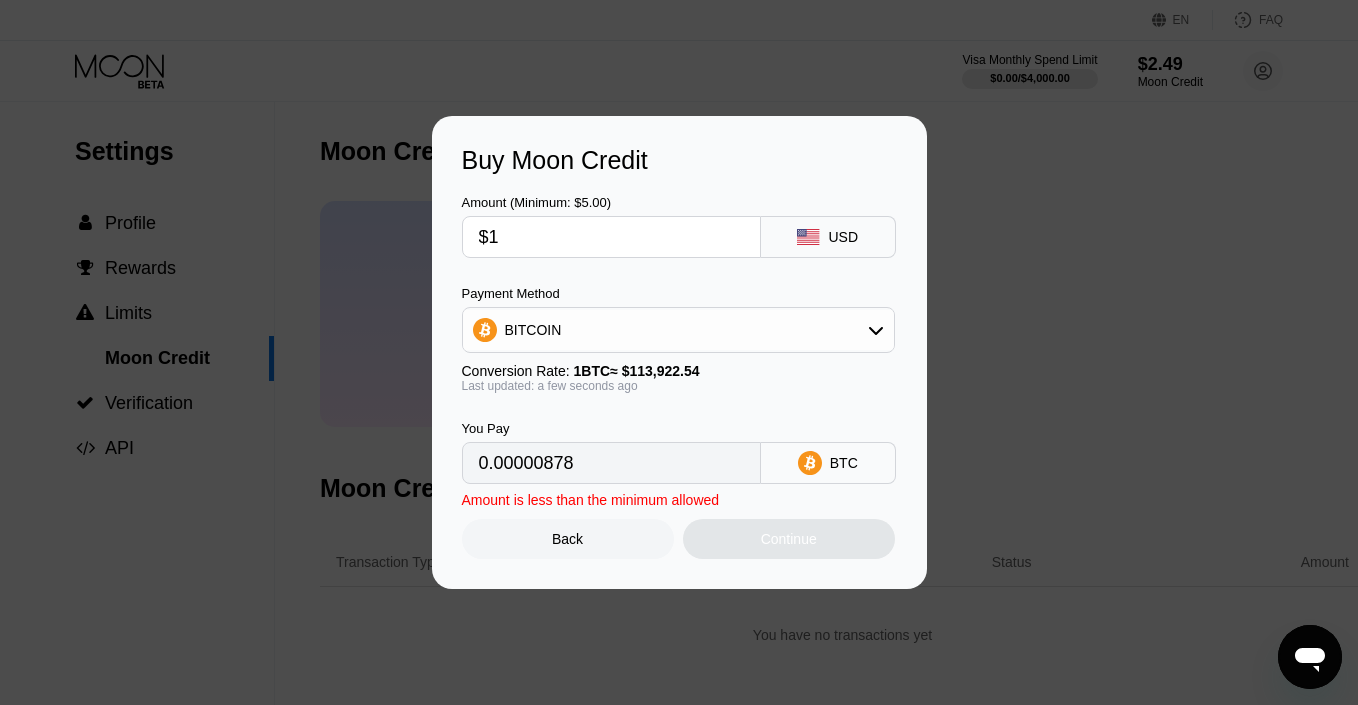 type on "0.00000878" 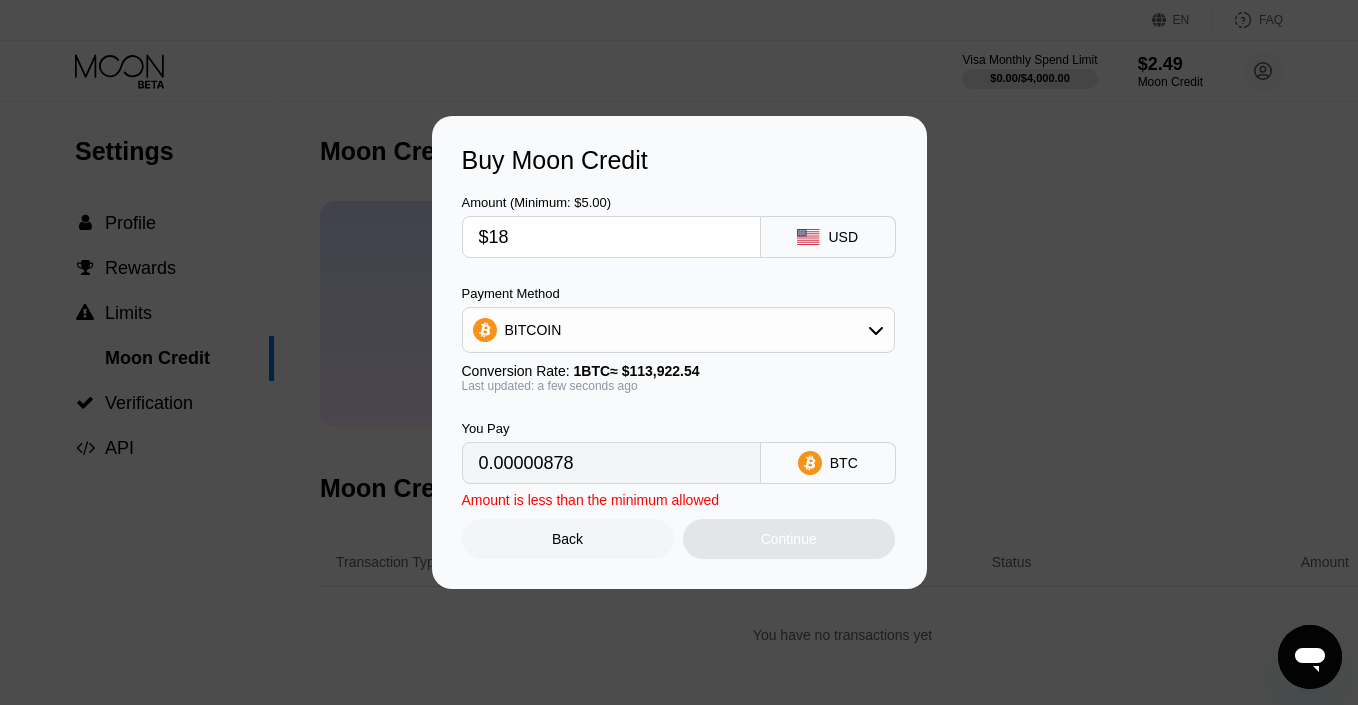 type on "0.00015801" 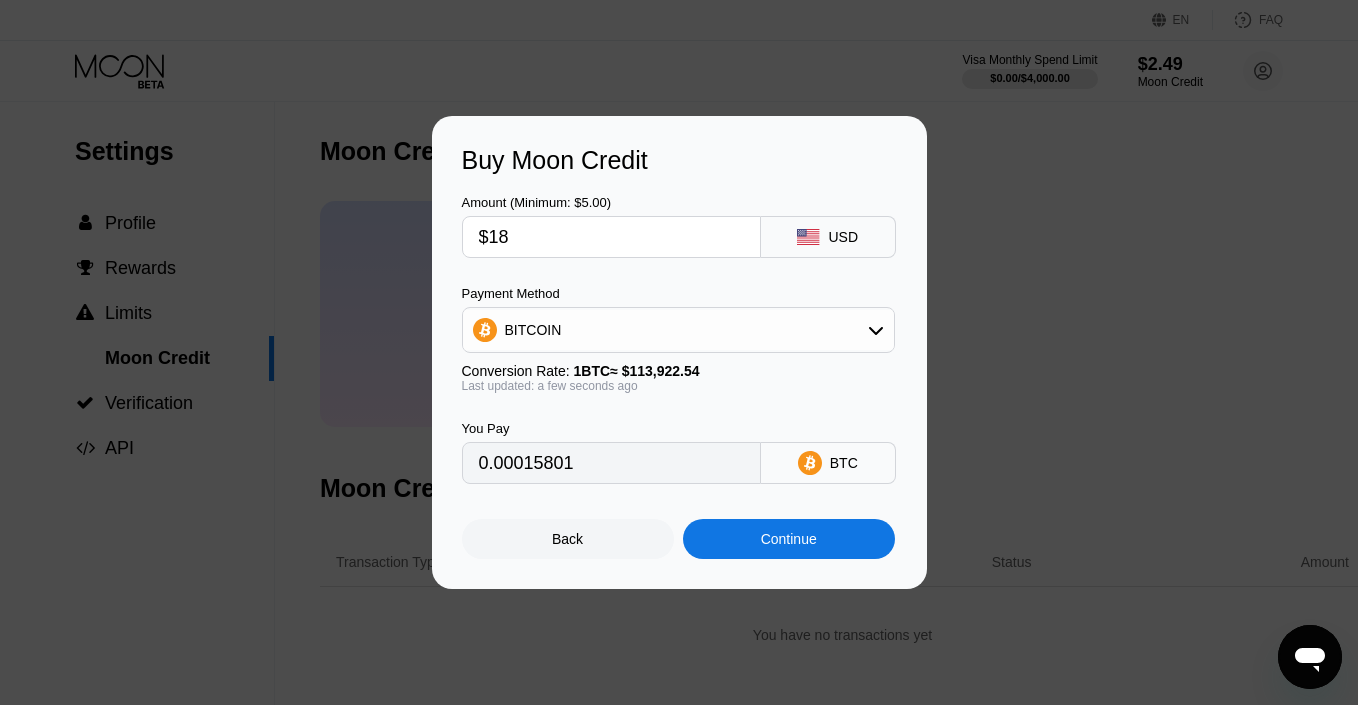 type on "$18" 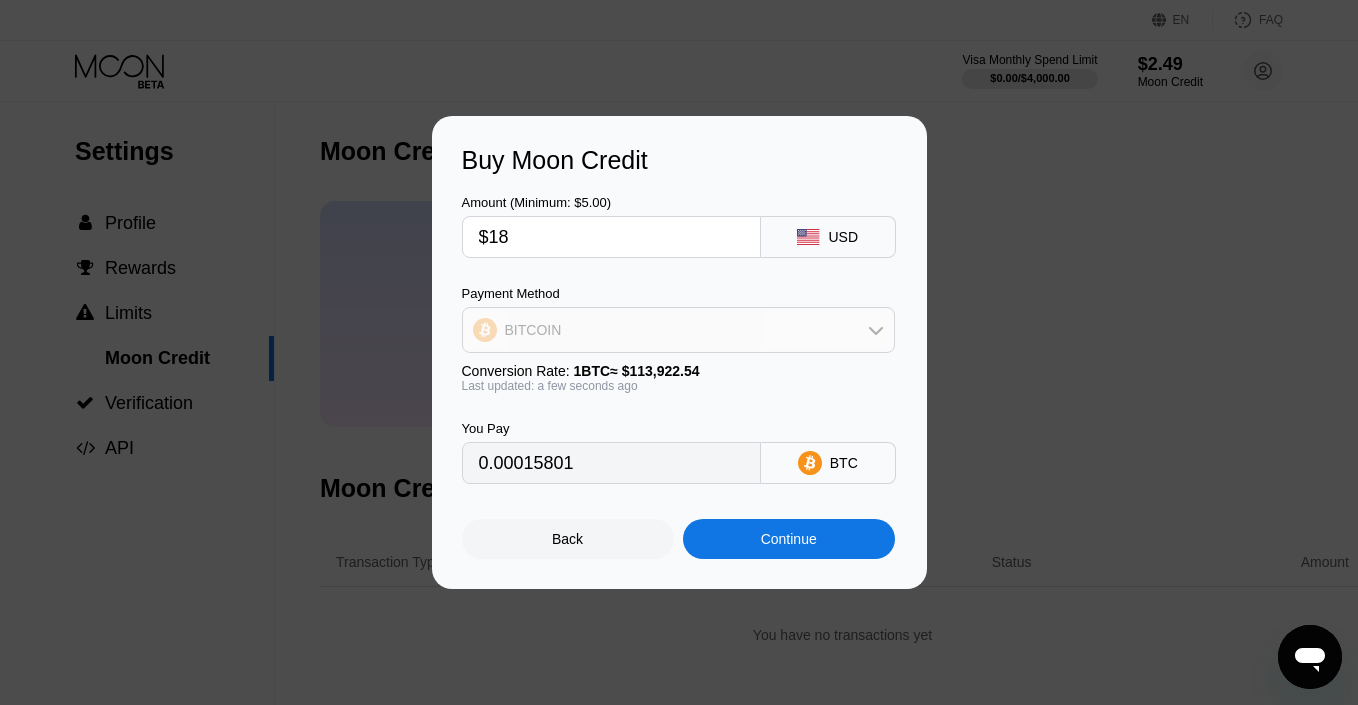 click on "BITCOIN" at bounding box center [678, 330] 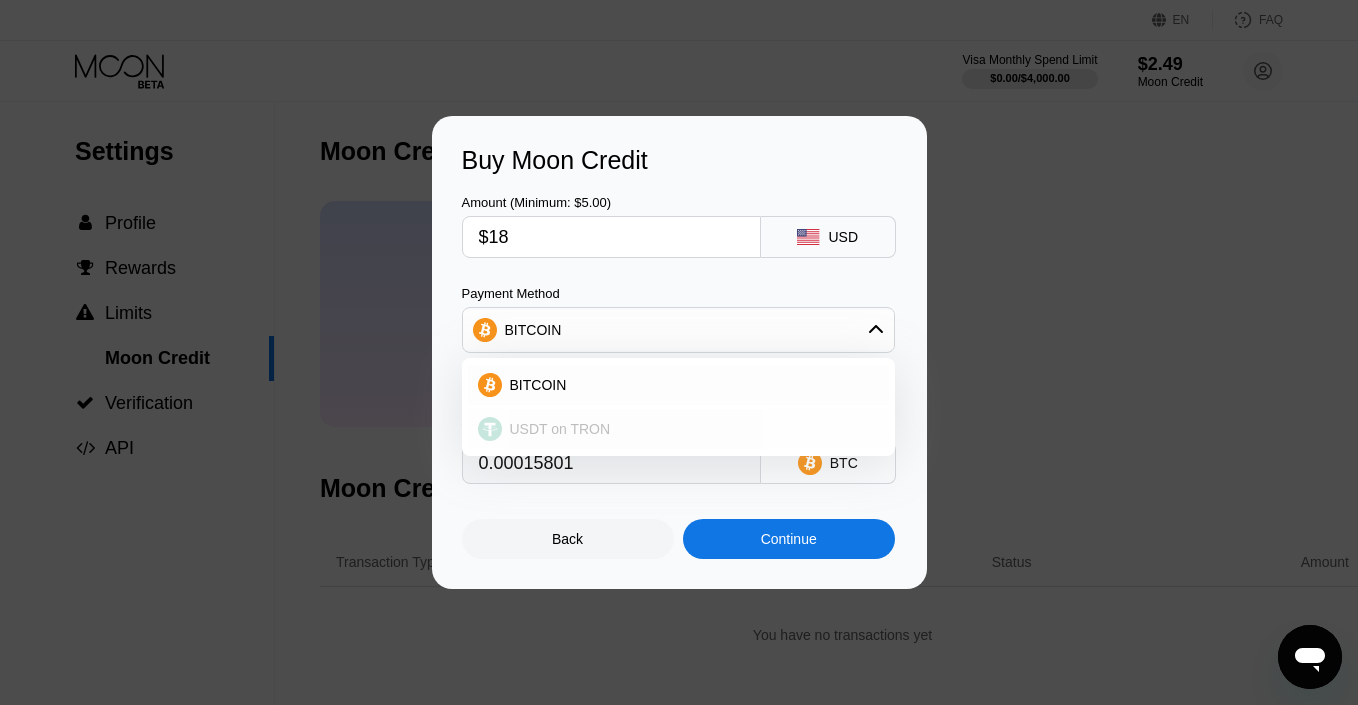 click on "USDT on TRON" at bounding box center [690, 429] 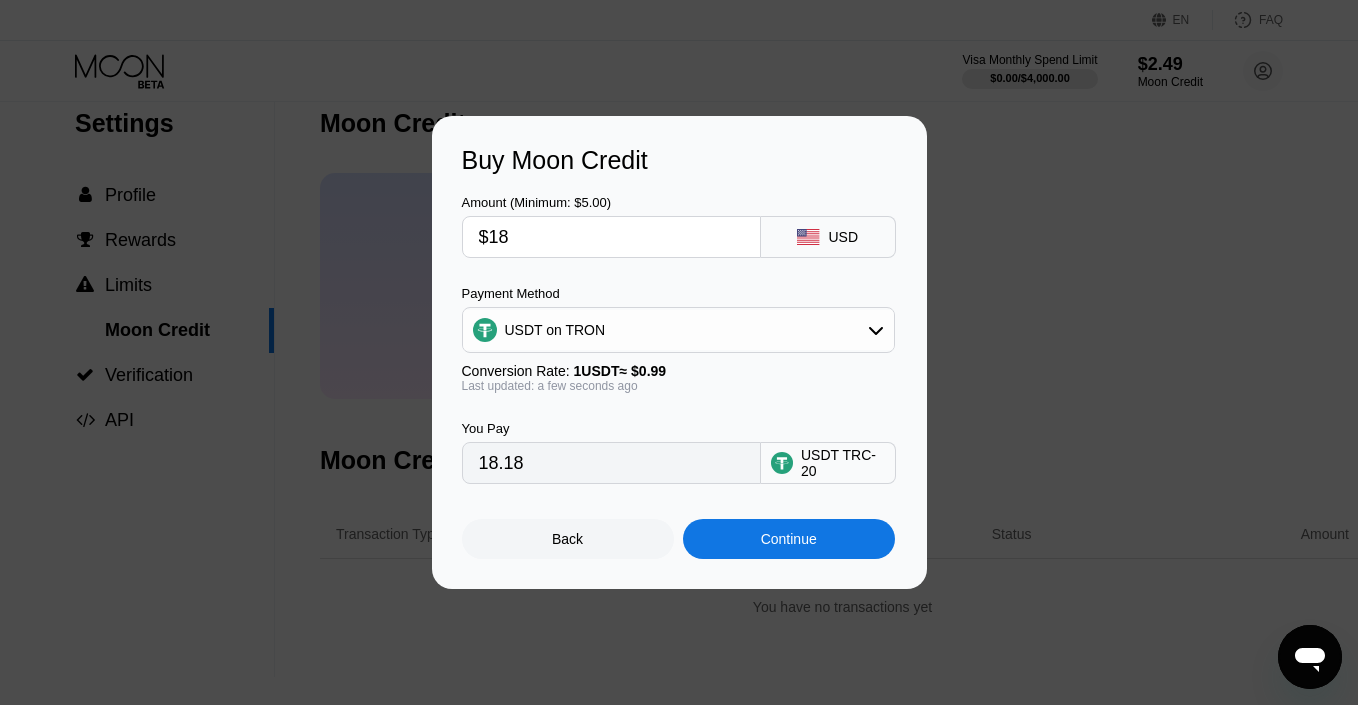 scroll, scrollTop: 34, scrollLeft: 0, axis: vertical 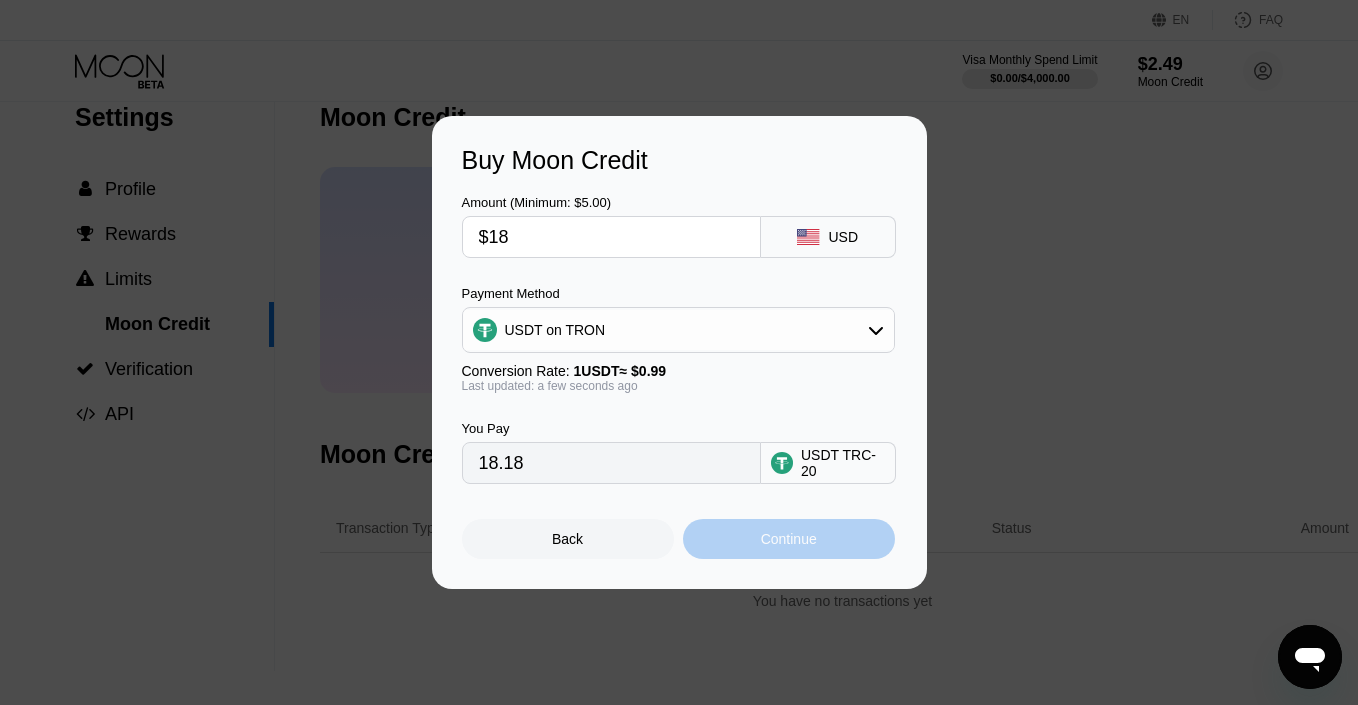 click on "Continue" at bounding box center (789, 539) 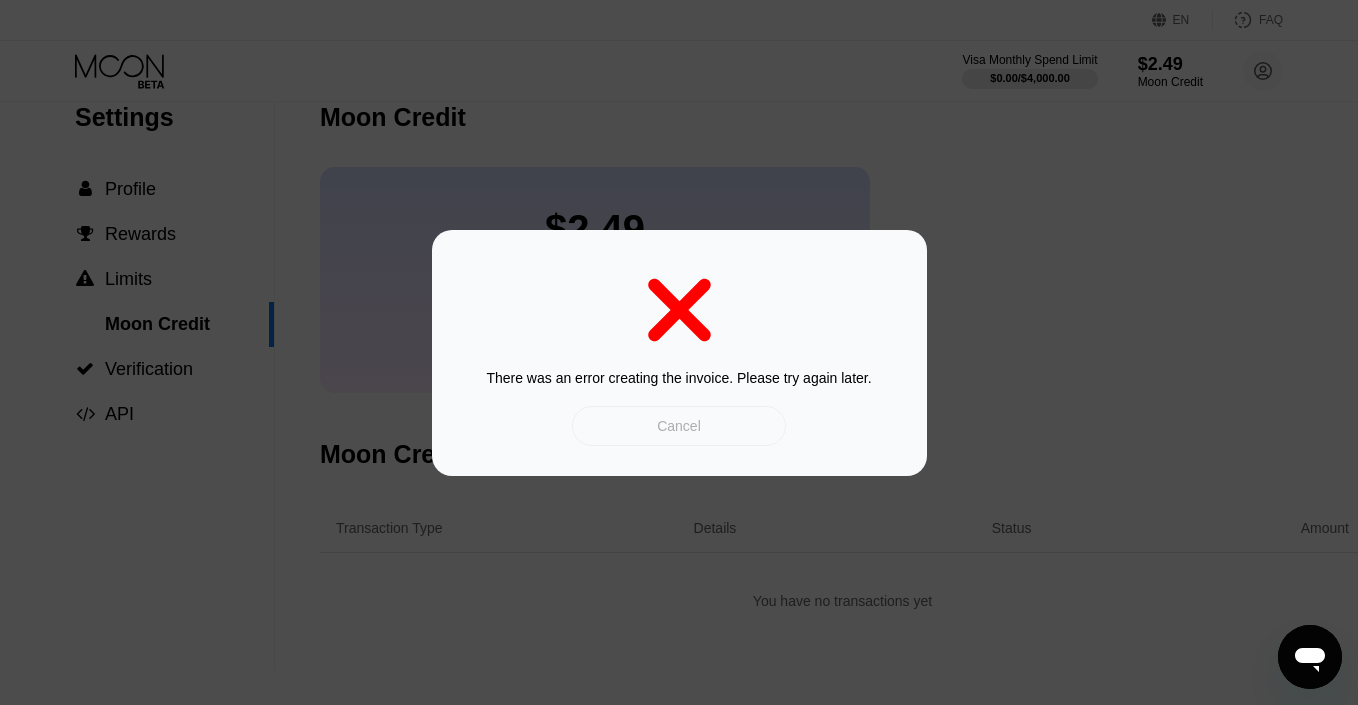 click on "Cancel" at bounding box center (679, 426) 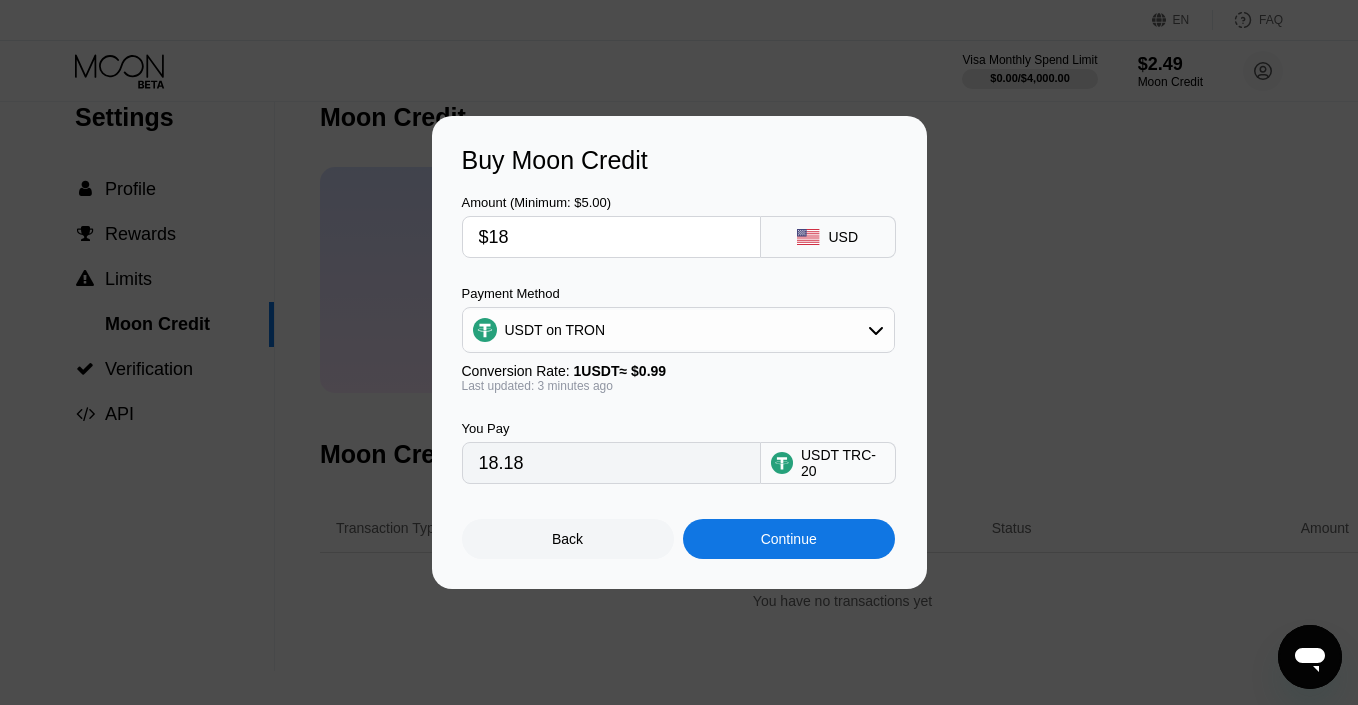 click on "Continue" at bounding box center (789, 539) 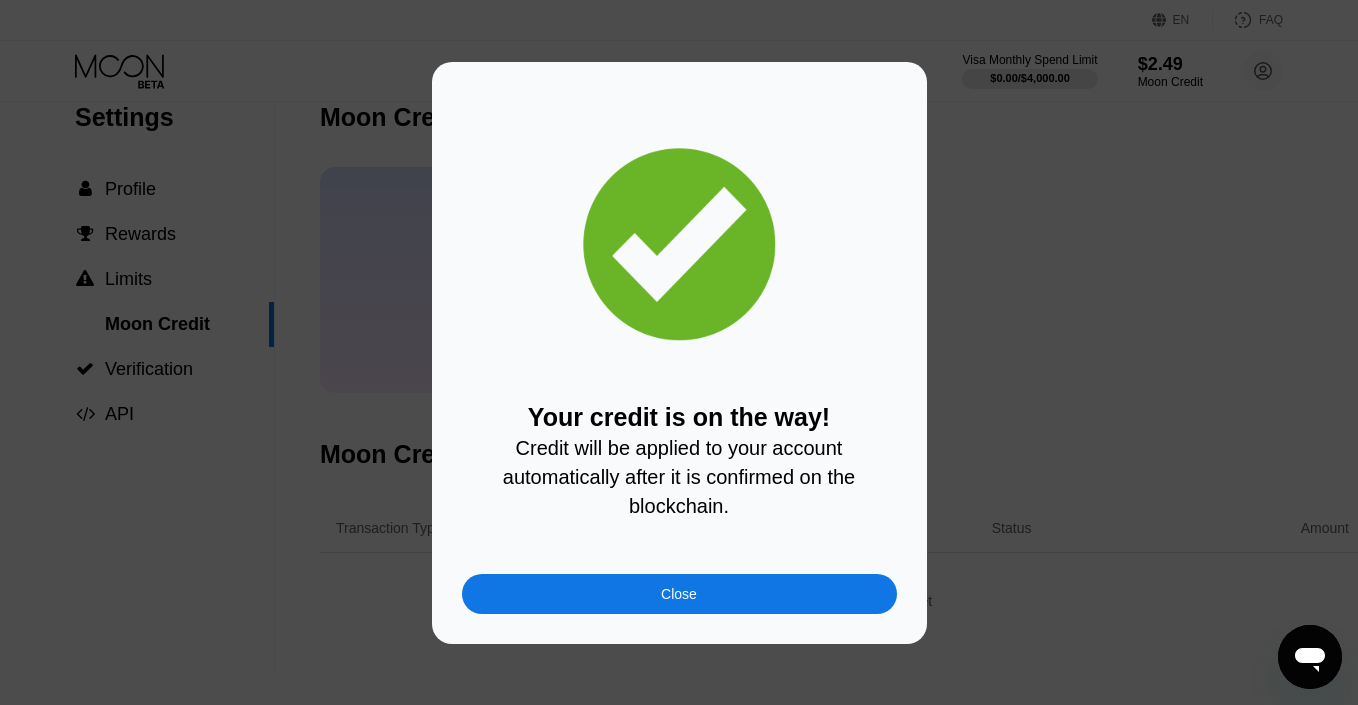 click on "Close" at bounding box center [679, 594] 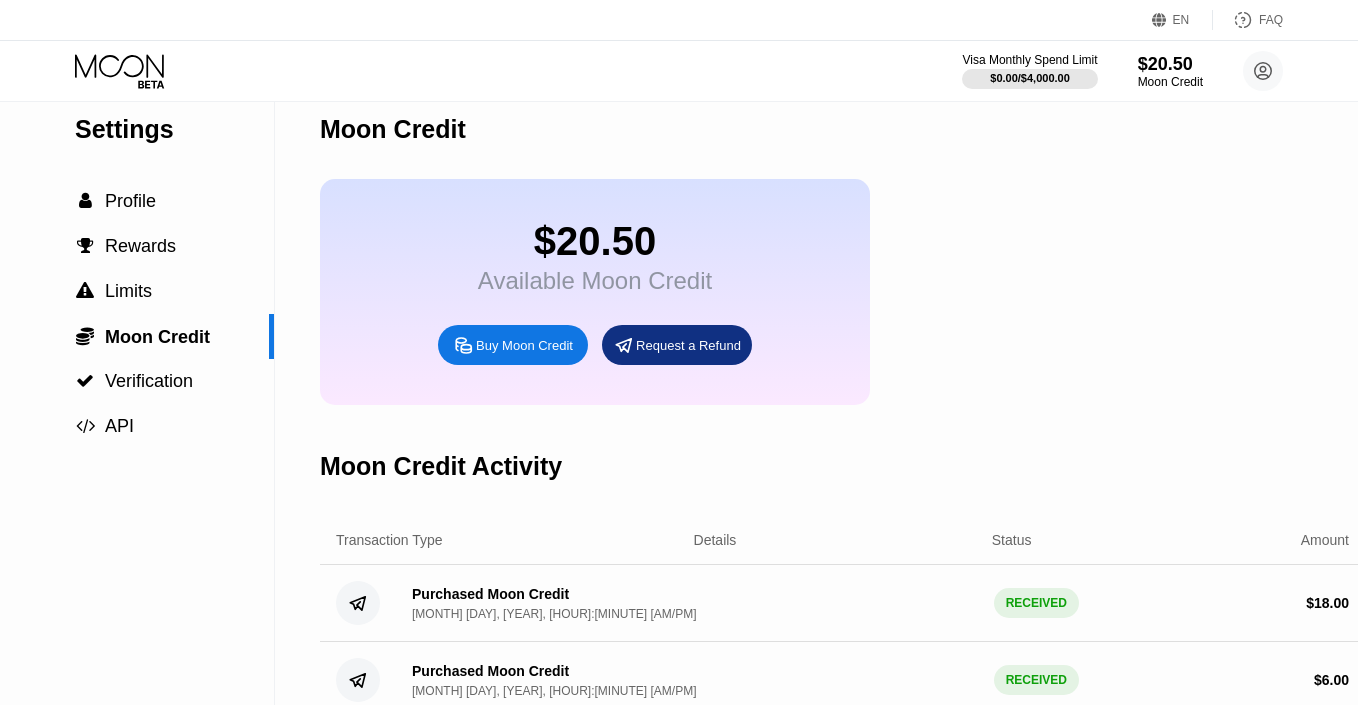 scroll, scrollTop: 0, scrollLeft: 0, axis: both 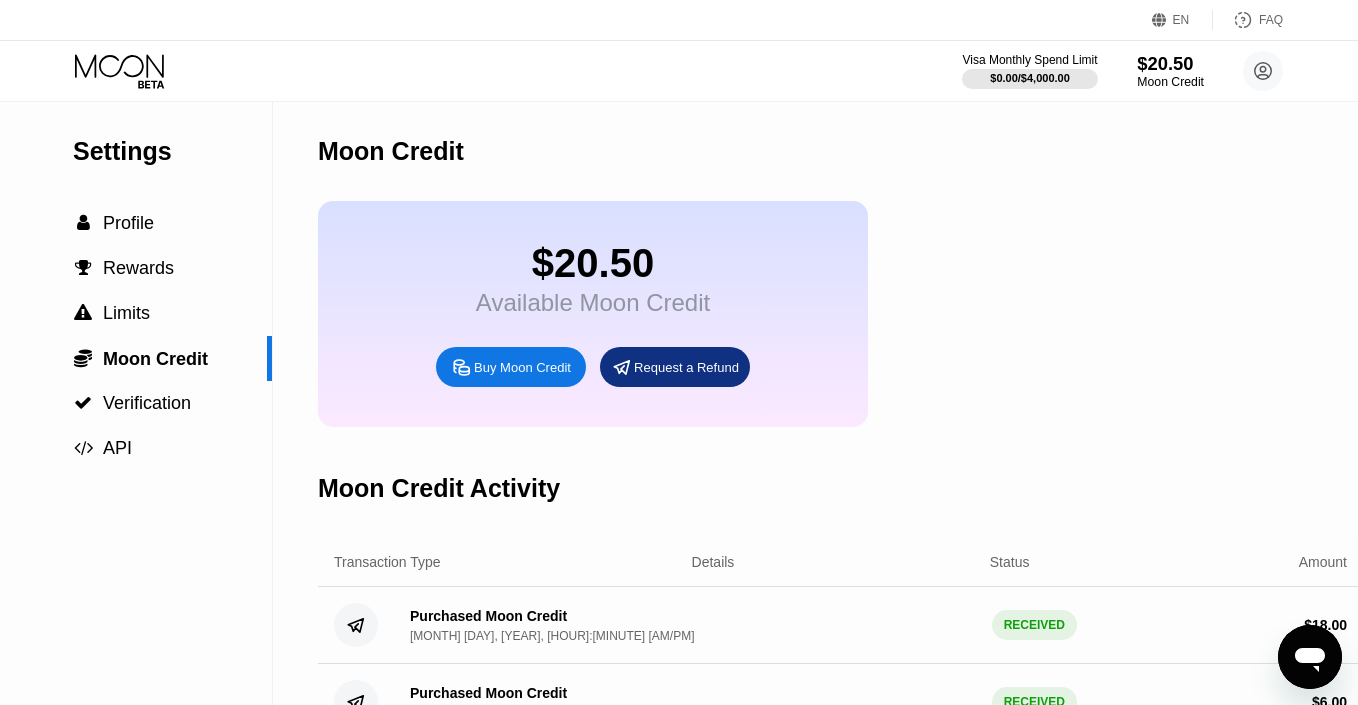 click on "$20.50" at bounding box center [1170, 63] 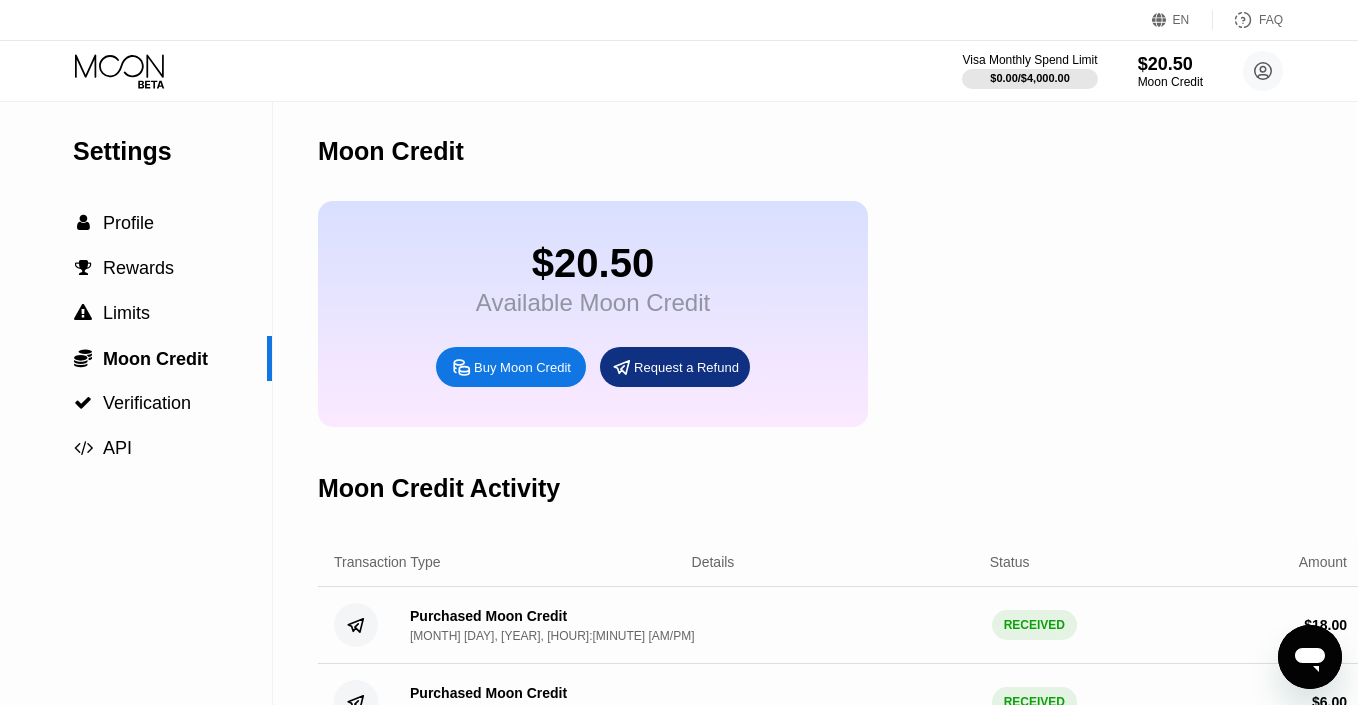 click on "Buy Moon Credit" at bounding box center [522, 367] 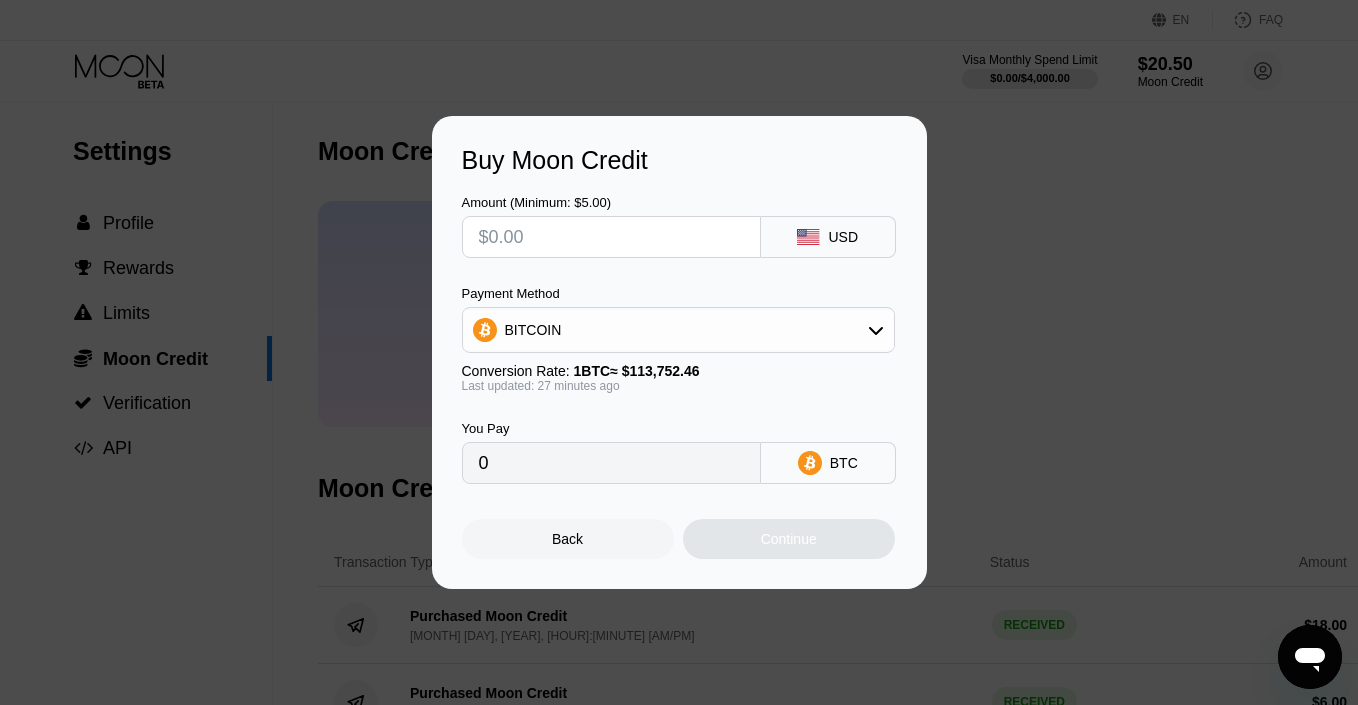 click at bounding box center [611, 237] 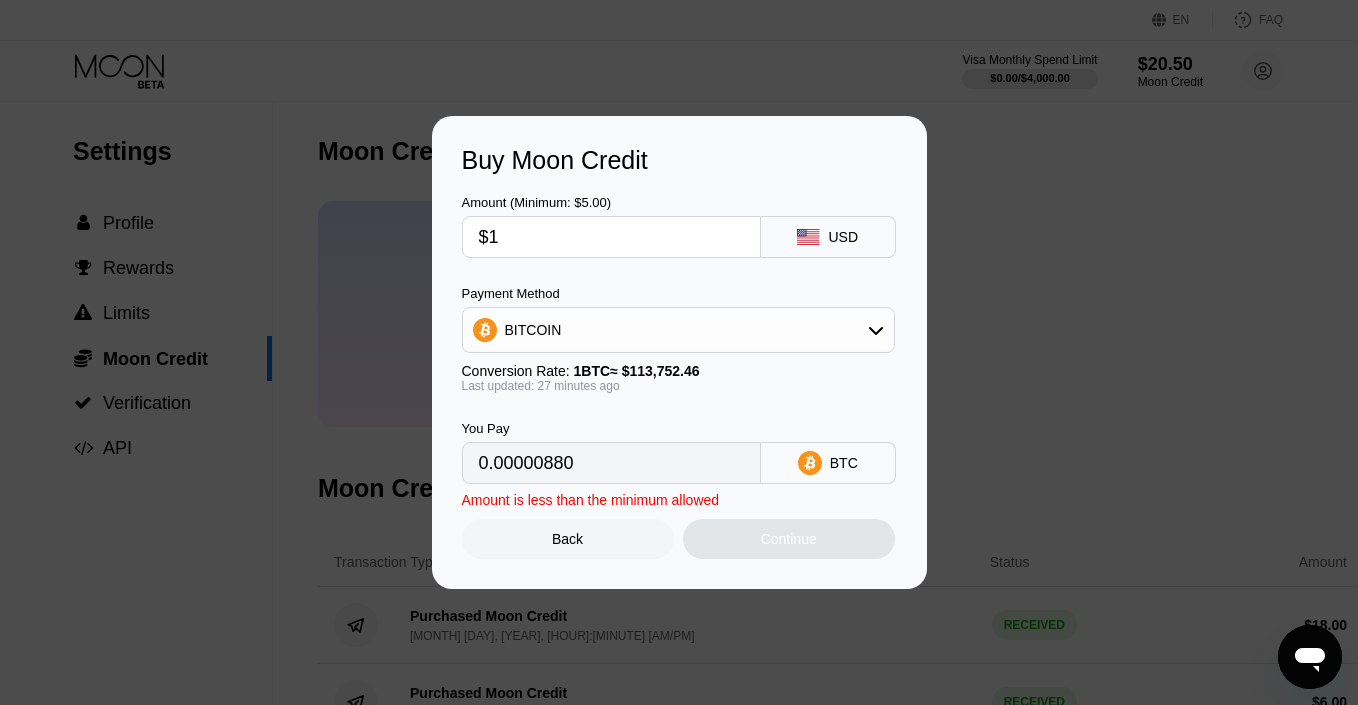 type on "0.00000880" 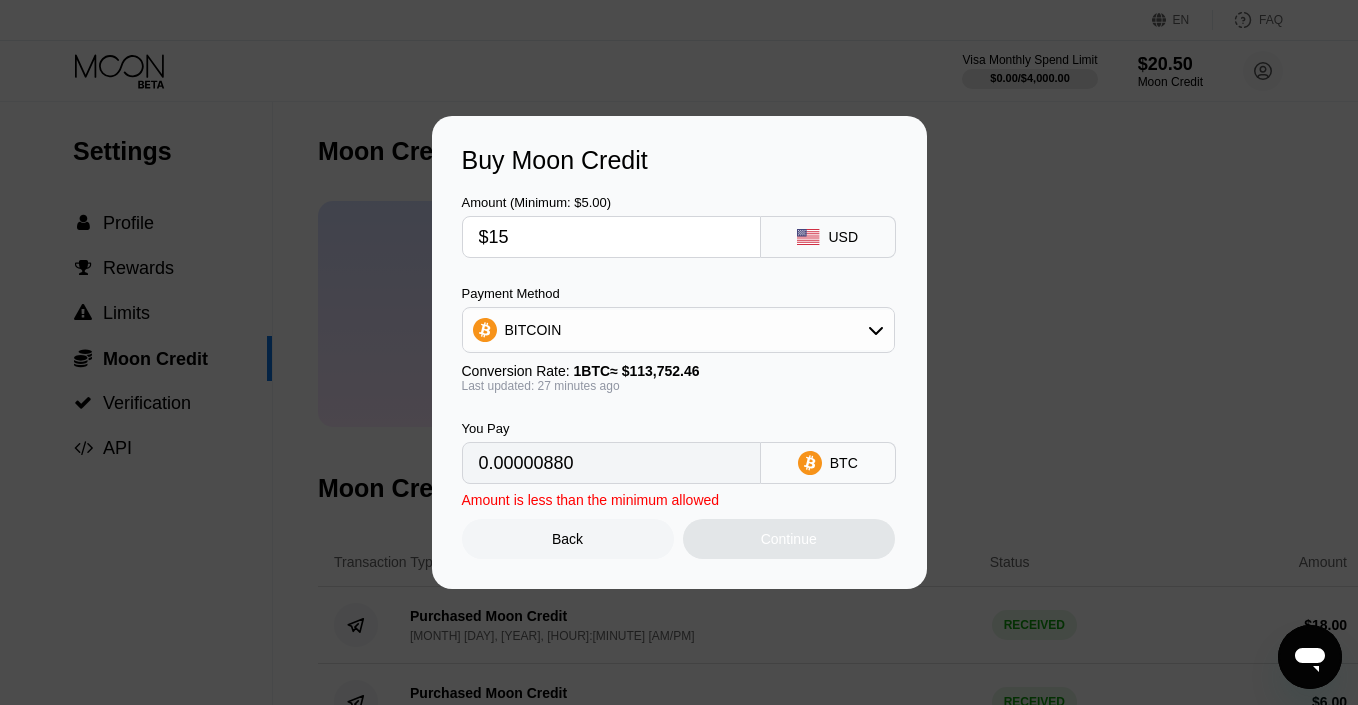 type on "0.00013195" 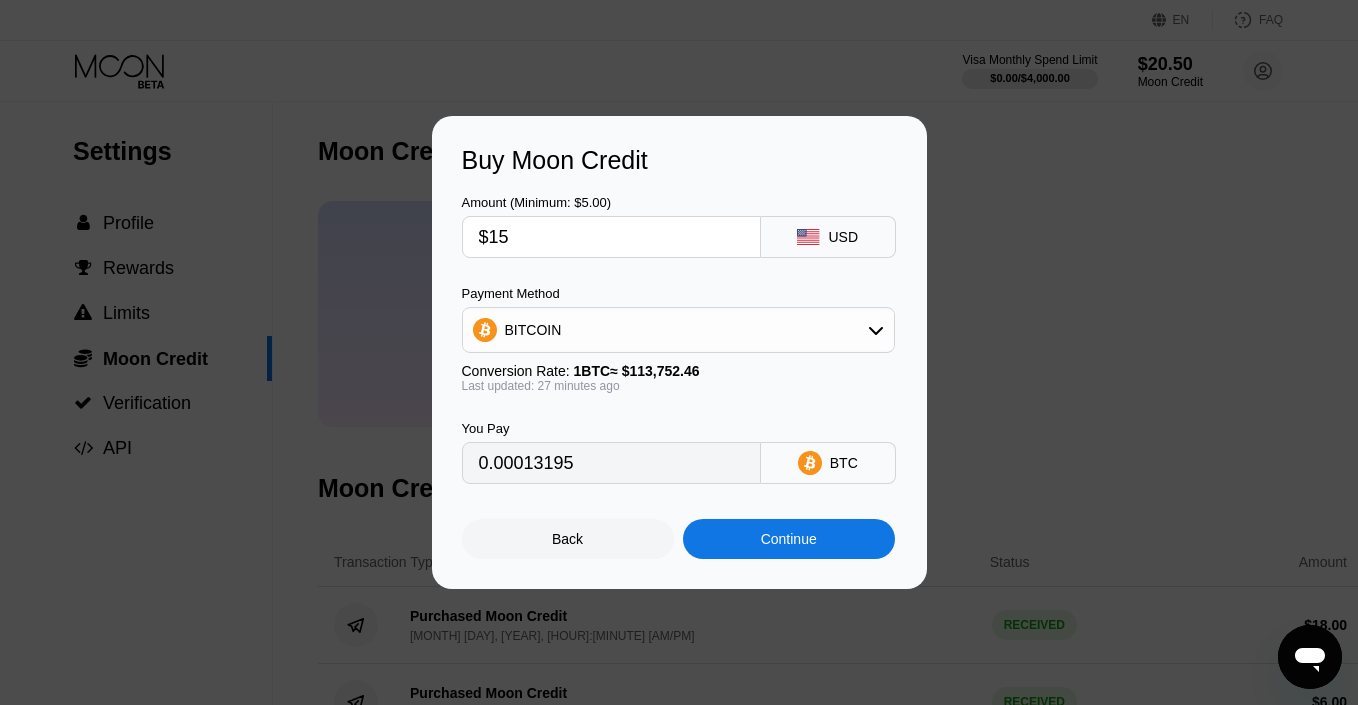 type on "$1" 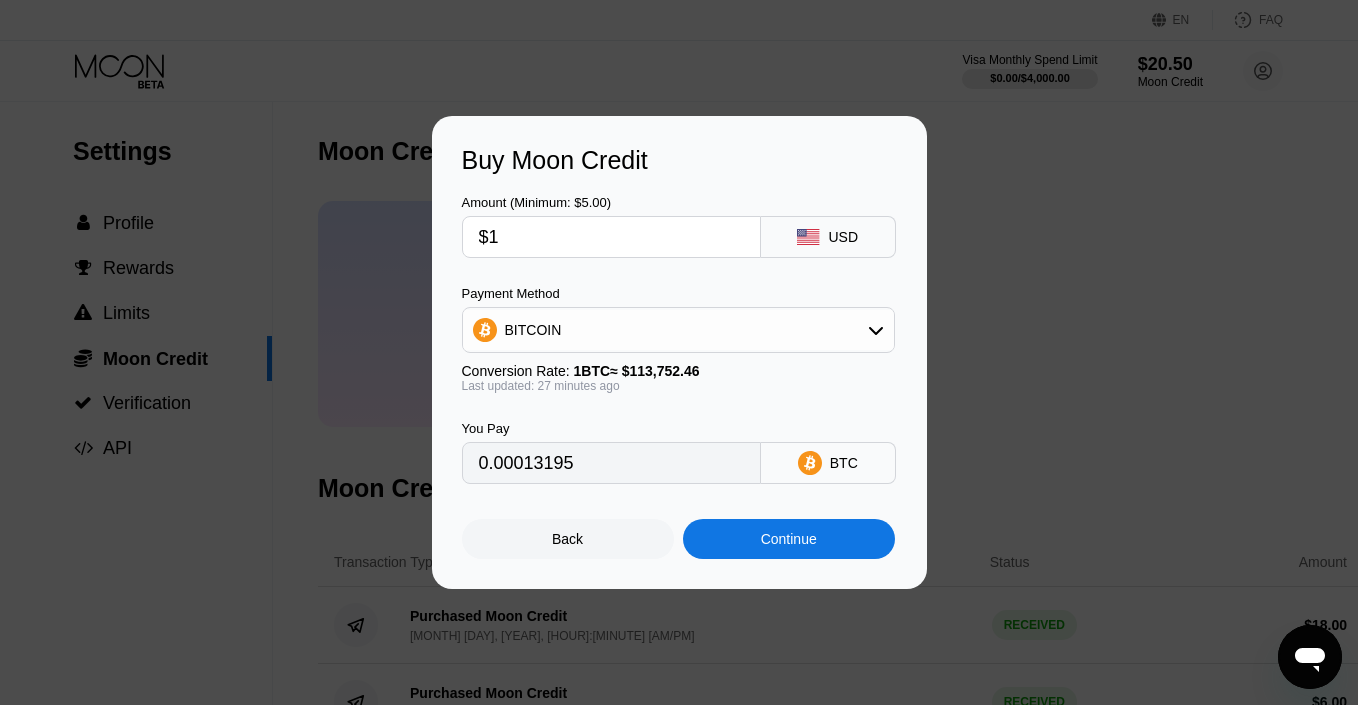 type on "0.00000880" 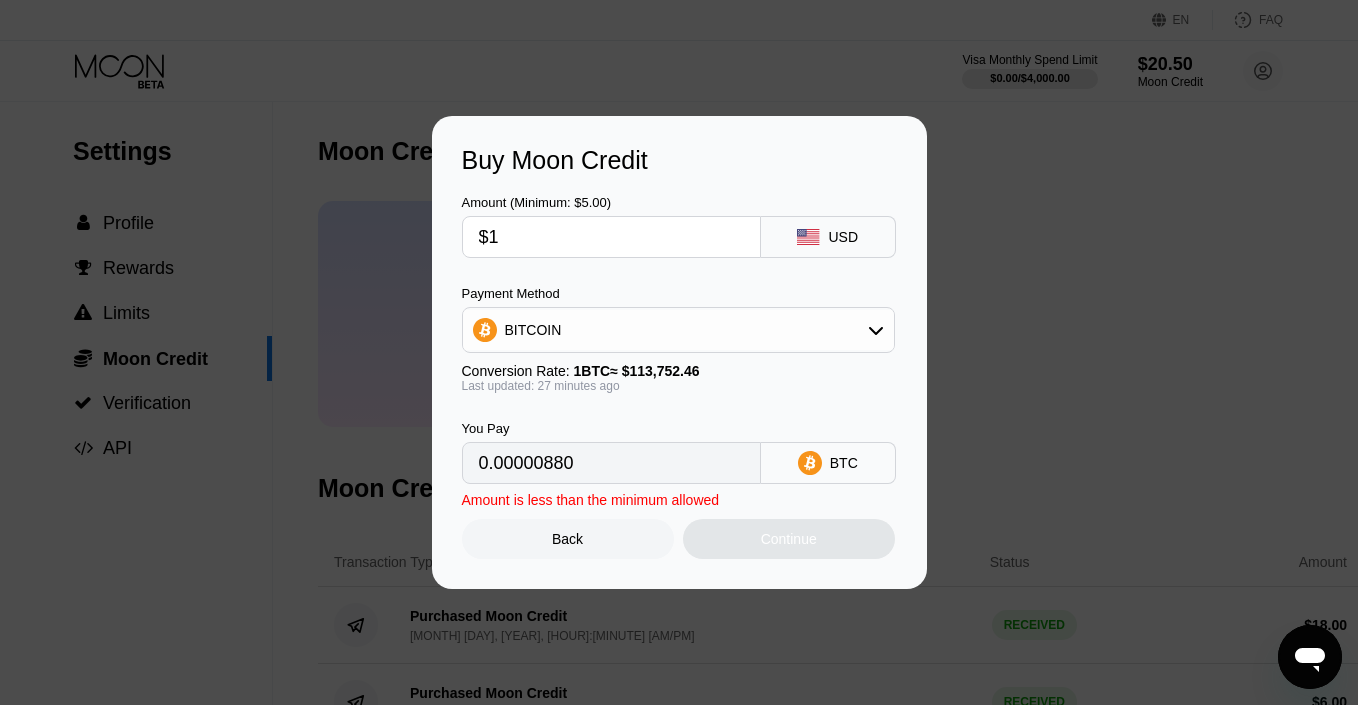type on "$16" 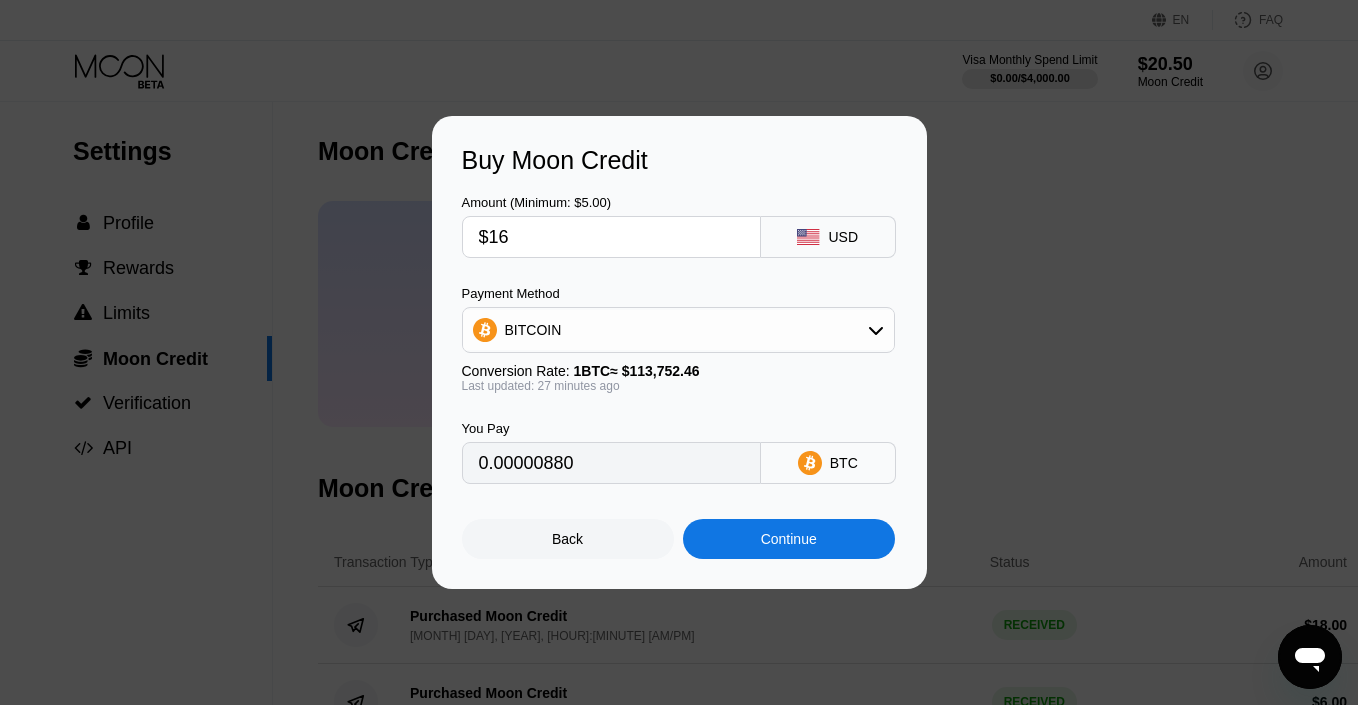 type on "0.00014075" 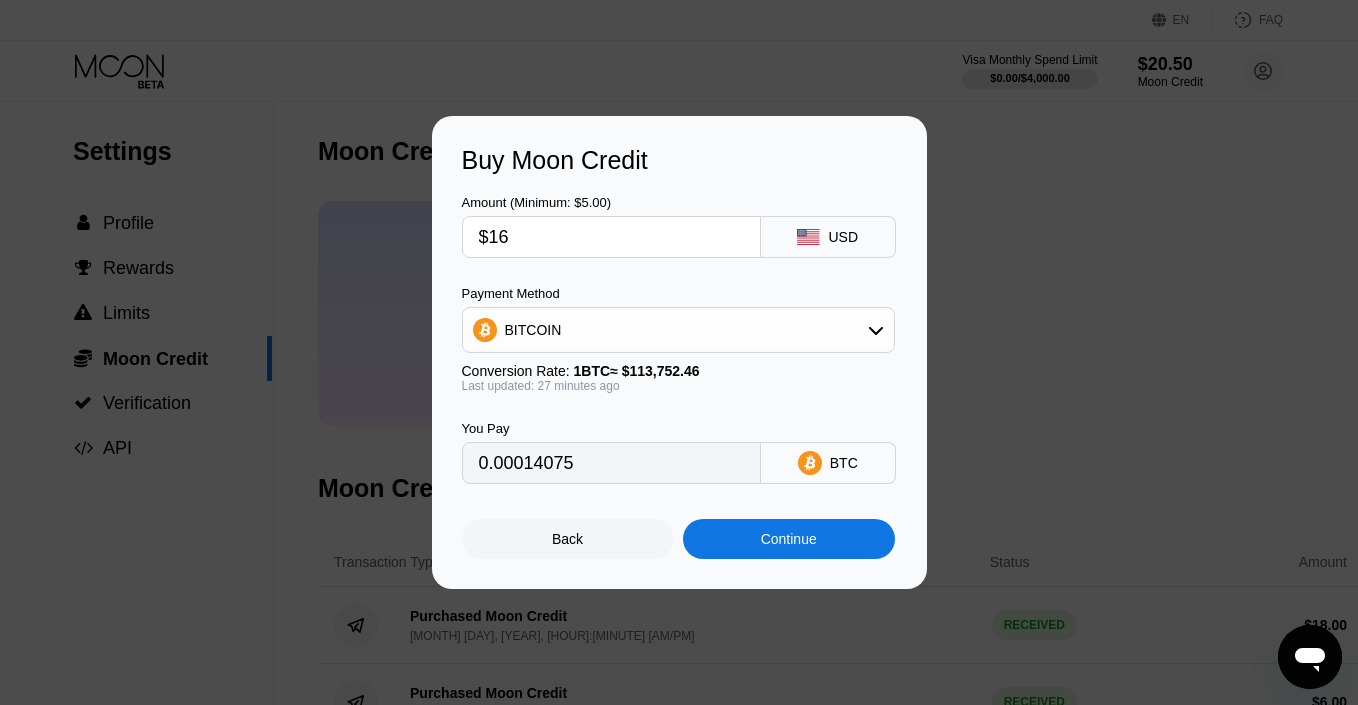 type on "$16" 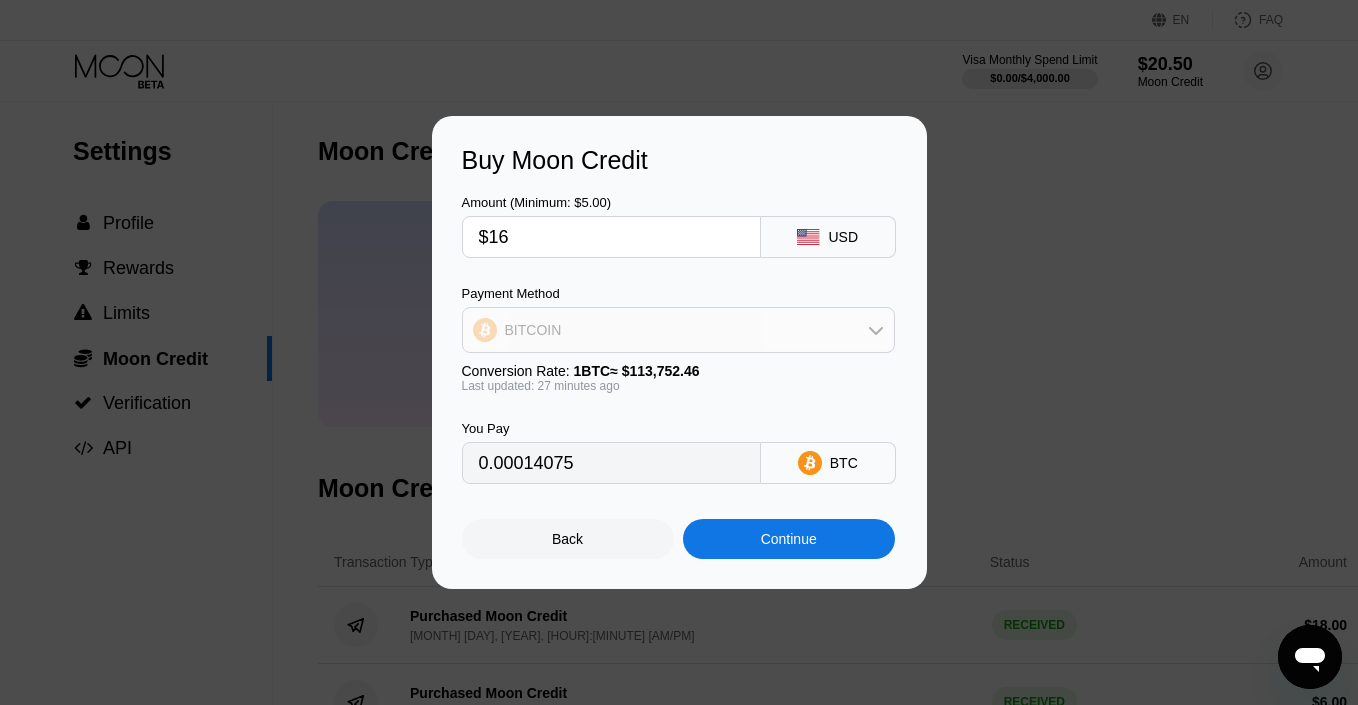 click on "BITCOIN" at bounding box center [678, 330] 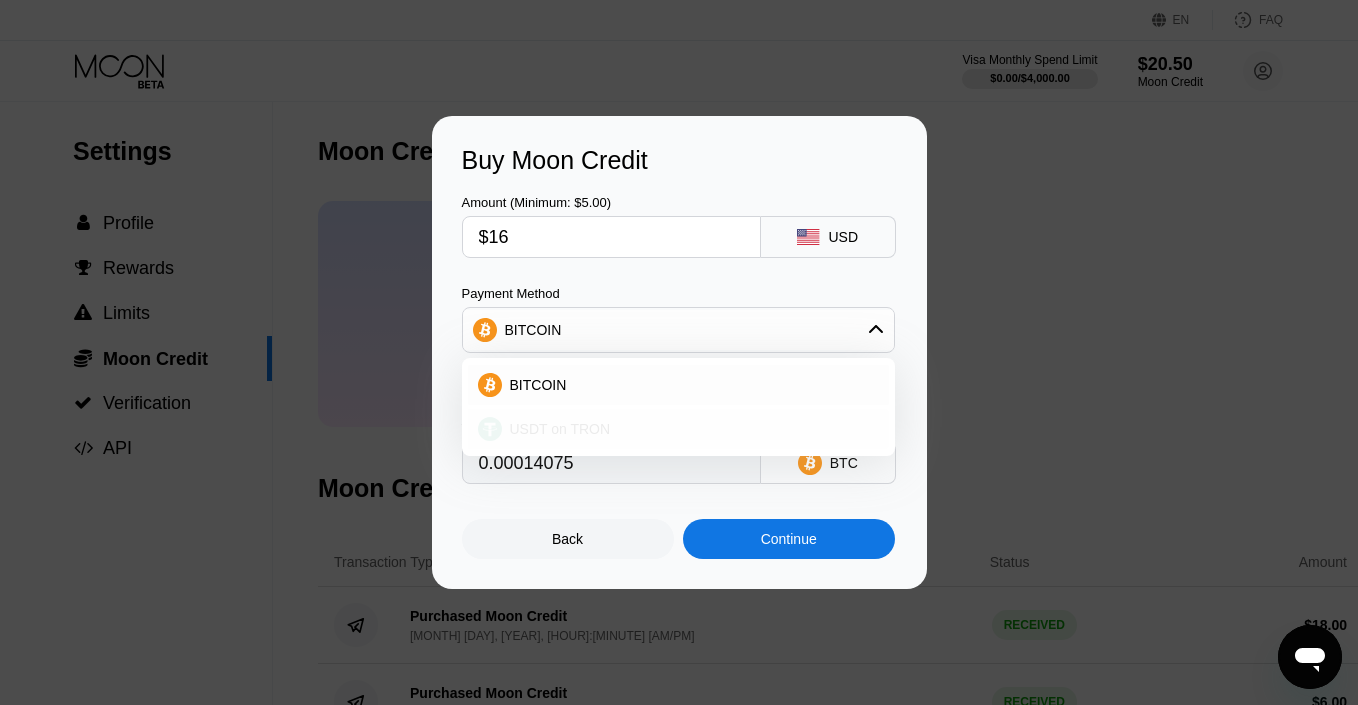 click on "USDT on TRON" at bounding box center (678, 429) 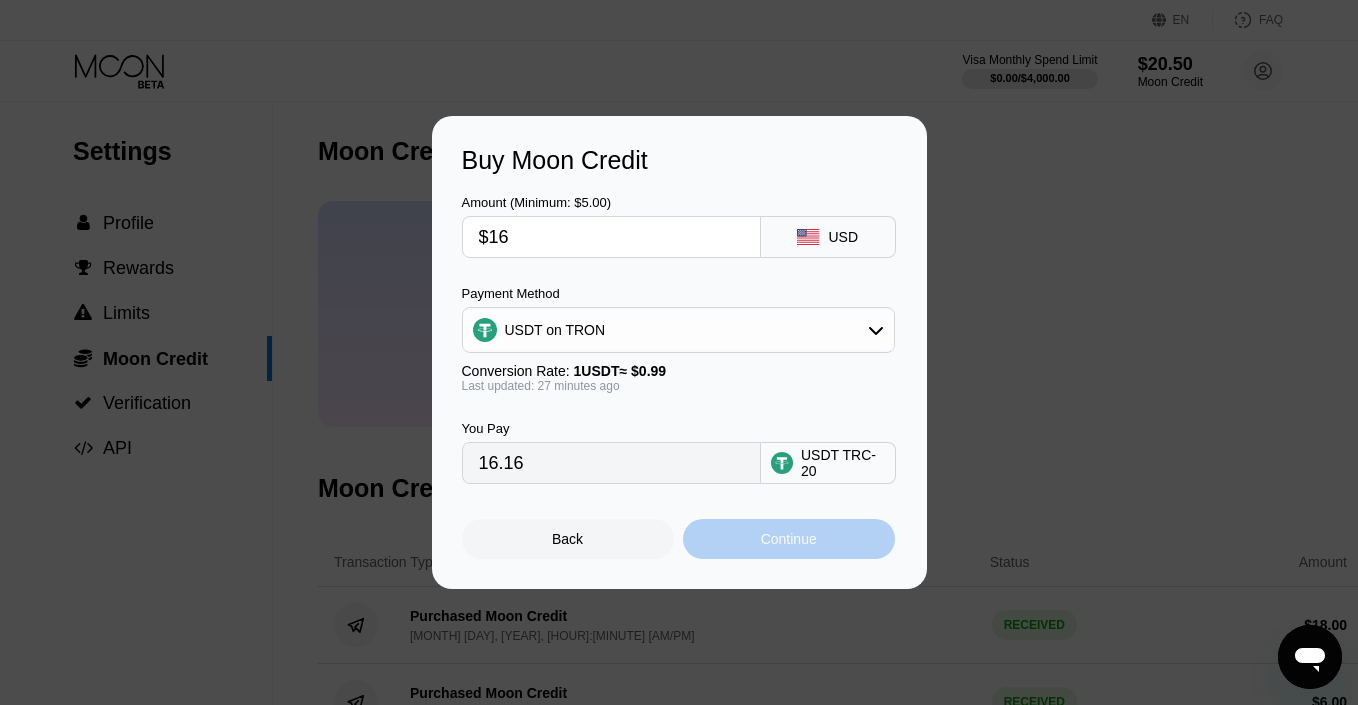 click on "Continue" at bounding box center (789, 539) 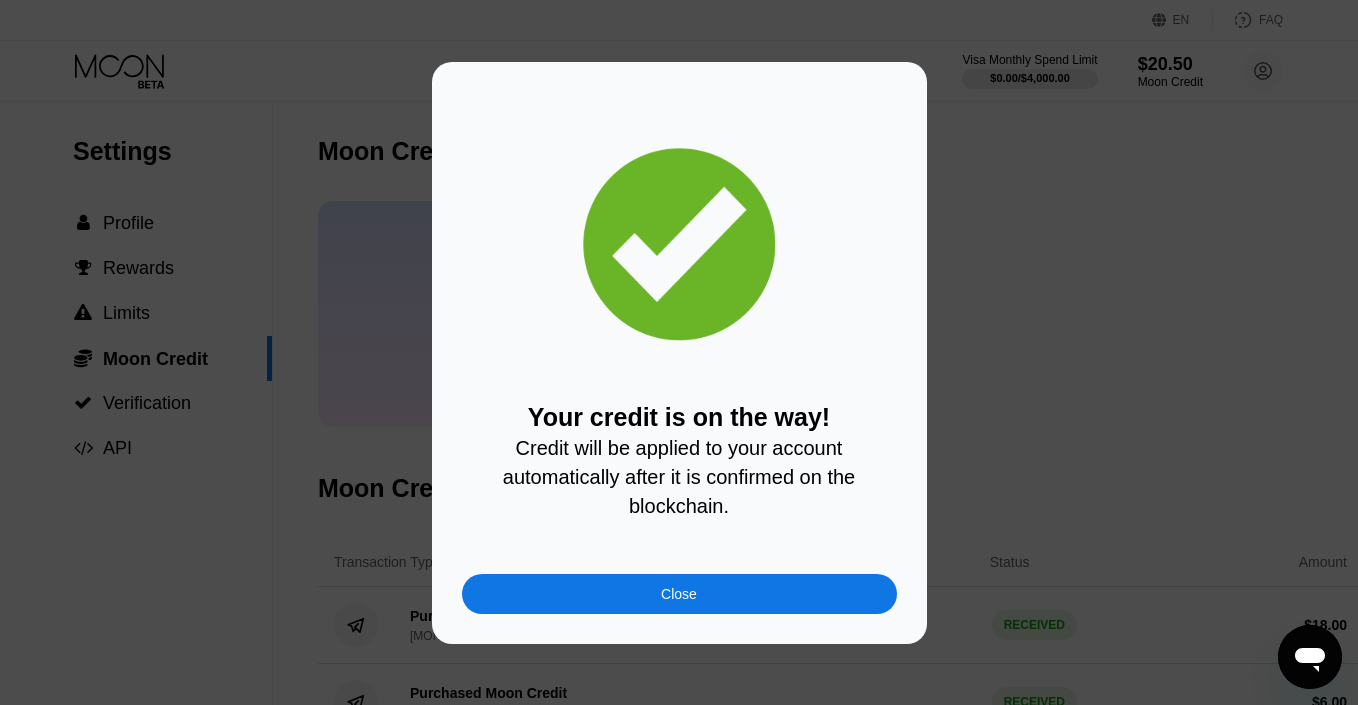 click on "Close" at bounding box center (679, 594) 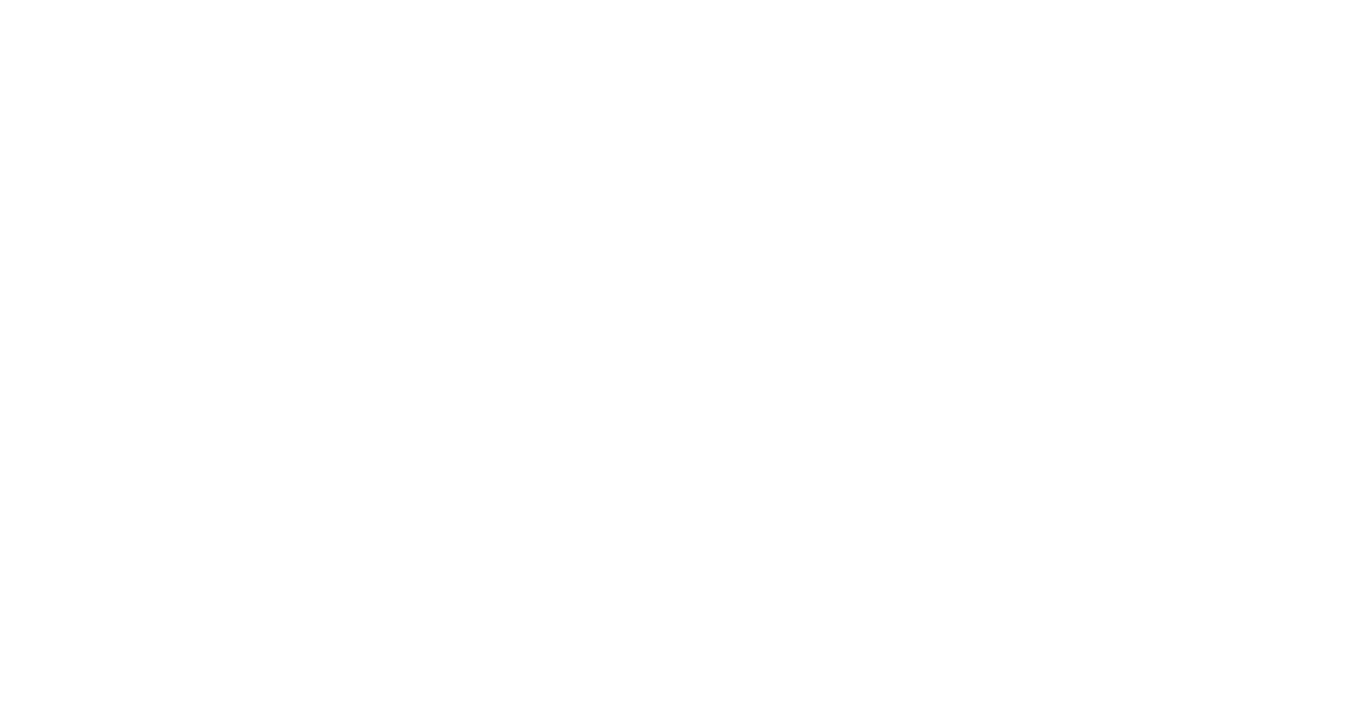scroll, scrollTop: 0, scrollLeft: 0, axis: both 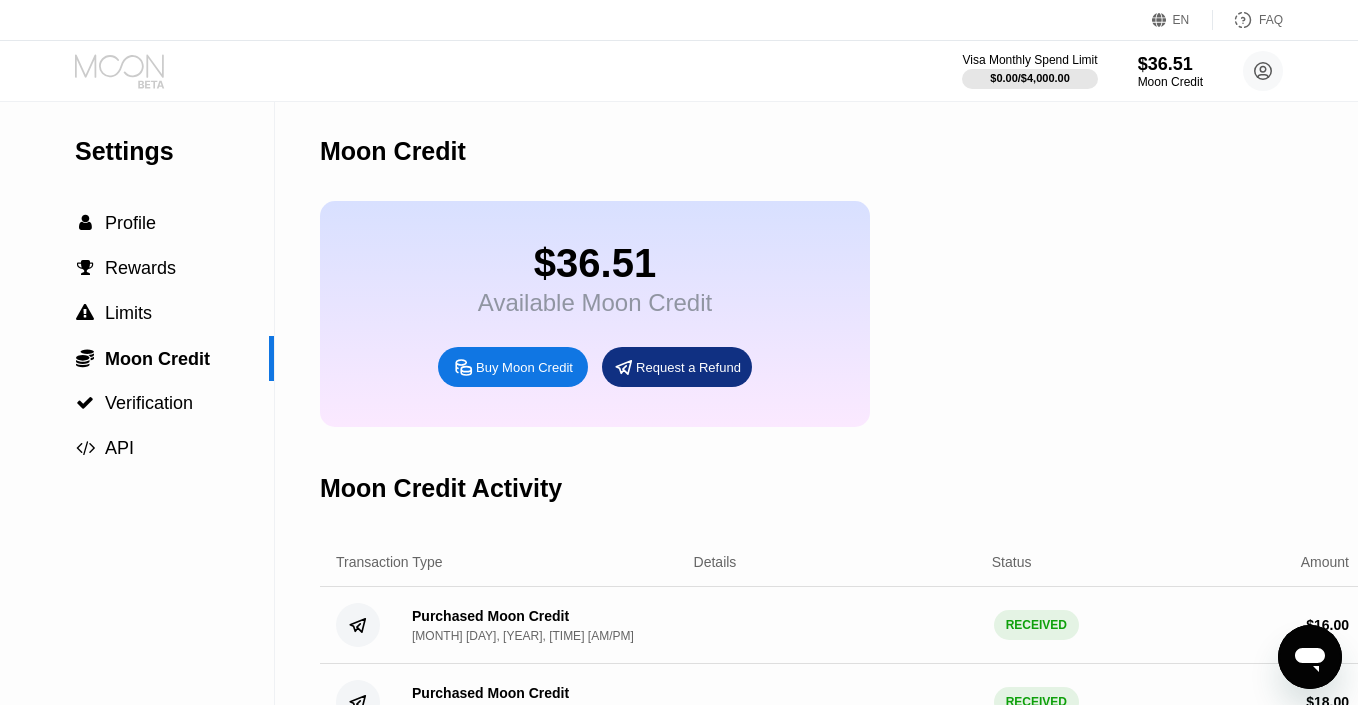 click 